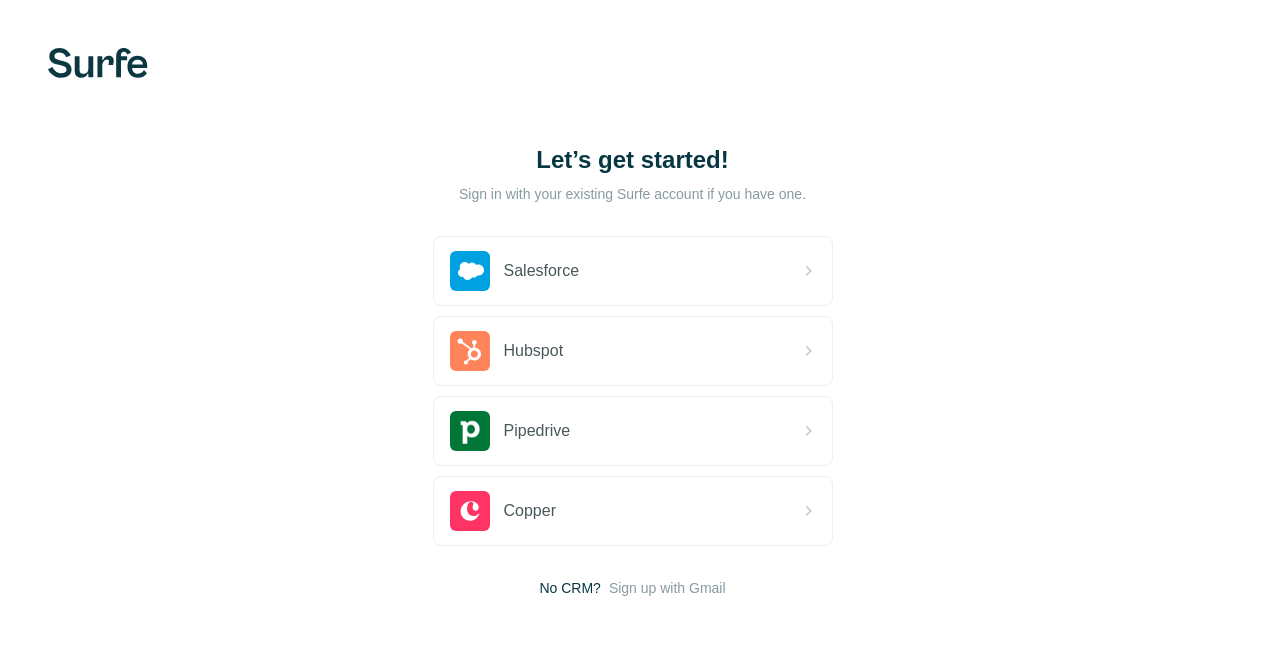 scroll, scrollTop: 0, scrollLeft: 0, axis: both 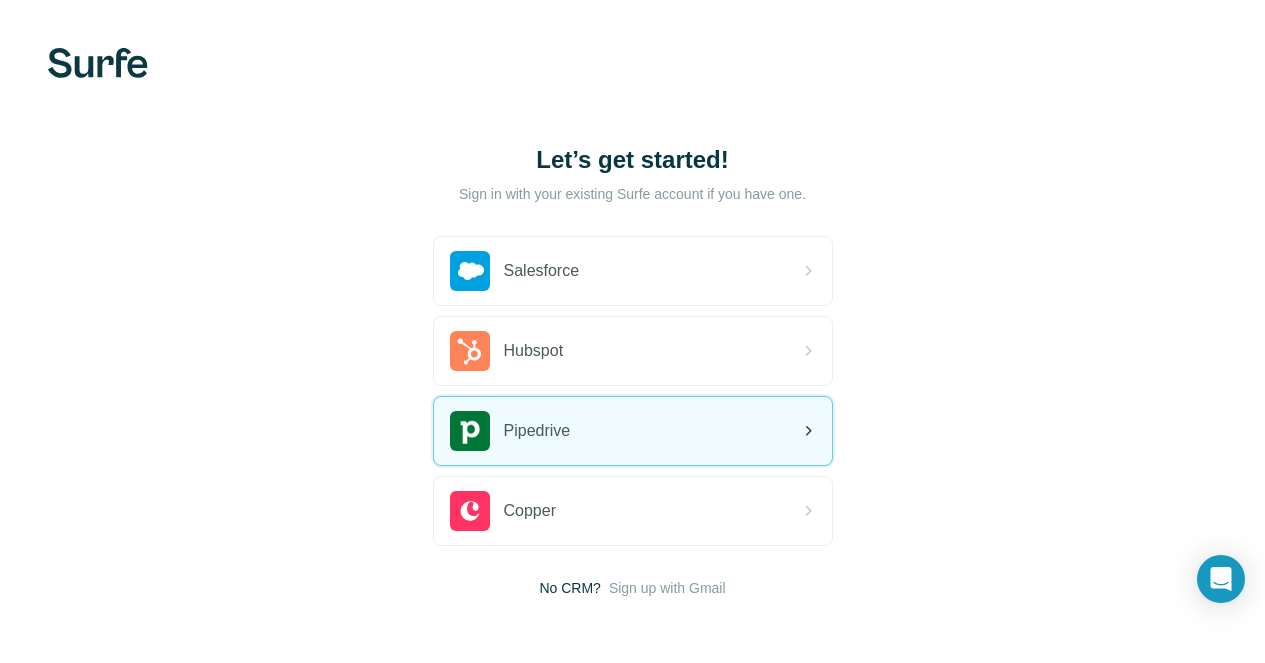 click on "Pipedrive" at bounding box center (633, 431) 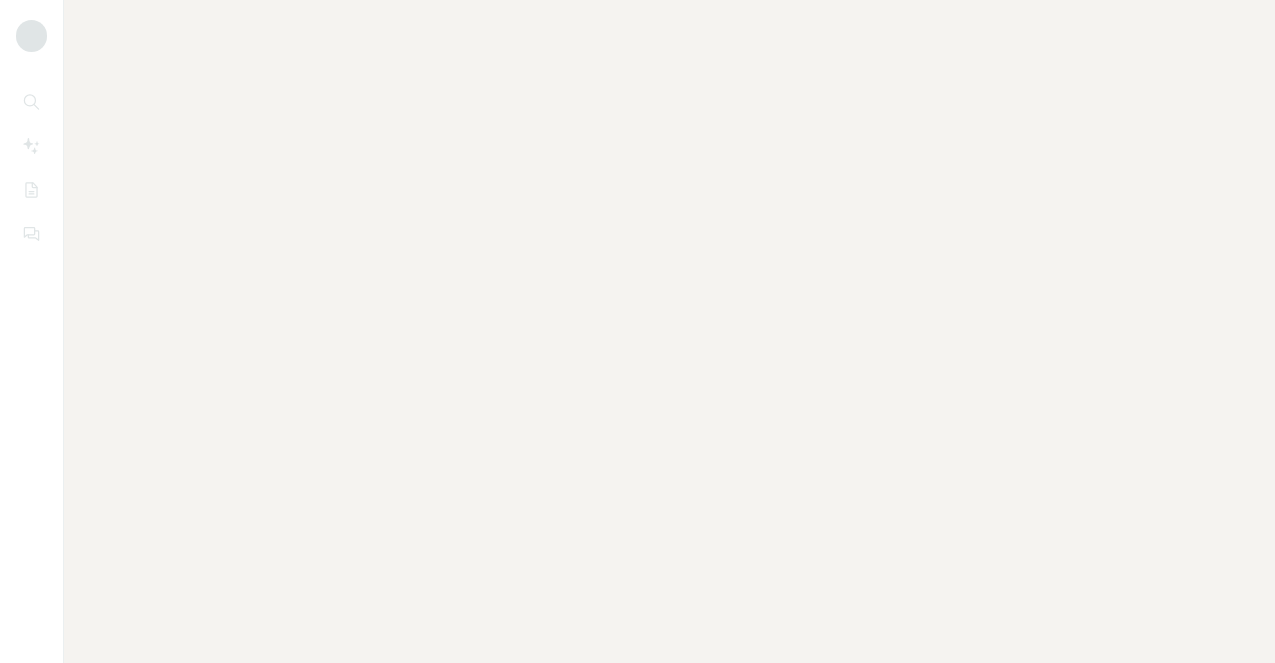 scroll, scrollTop: 0, scrollLeft: 0, axis: both 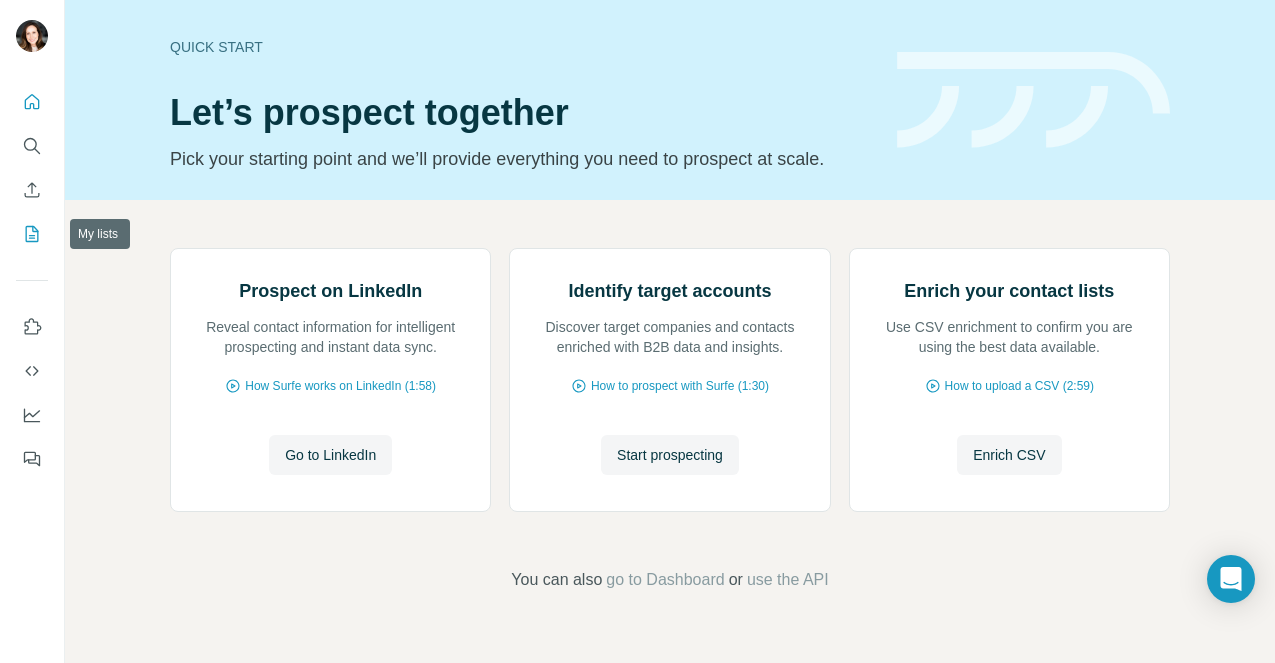 click 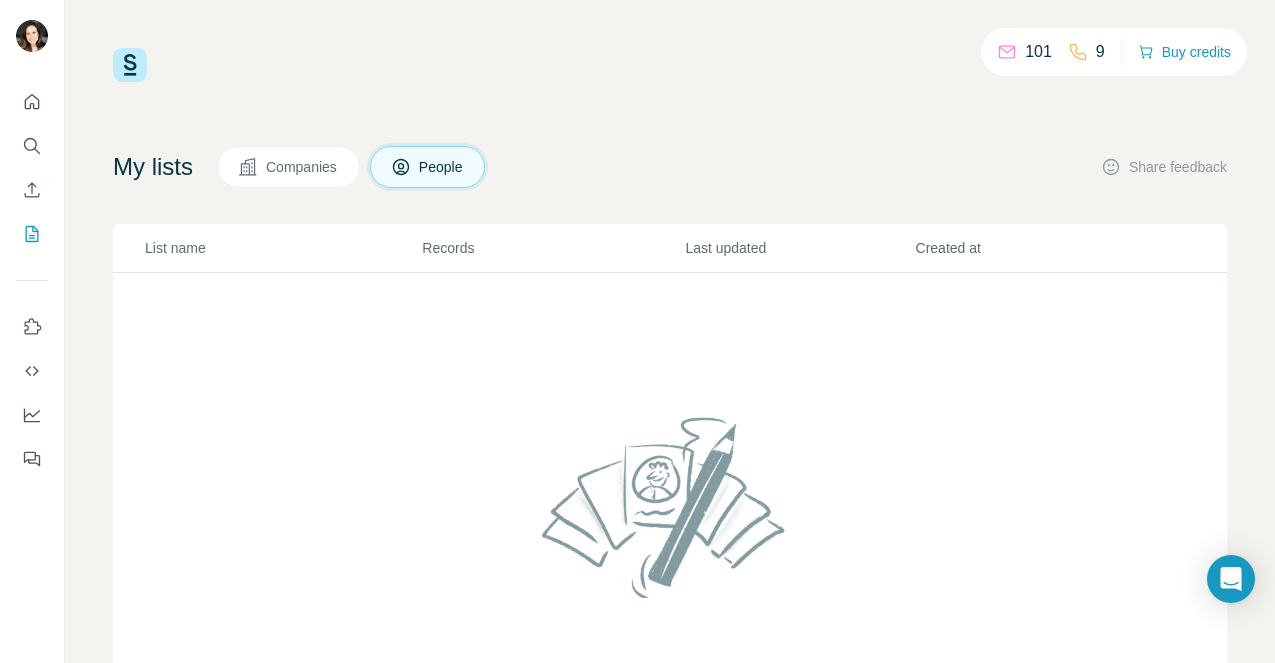 scroll, scrollTop: 0, scrollLeft: 0, axis: both 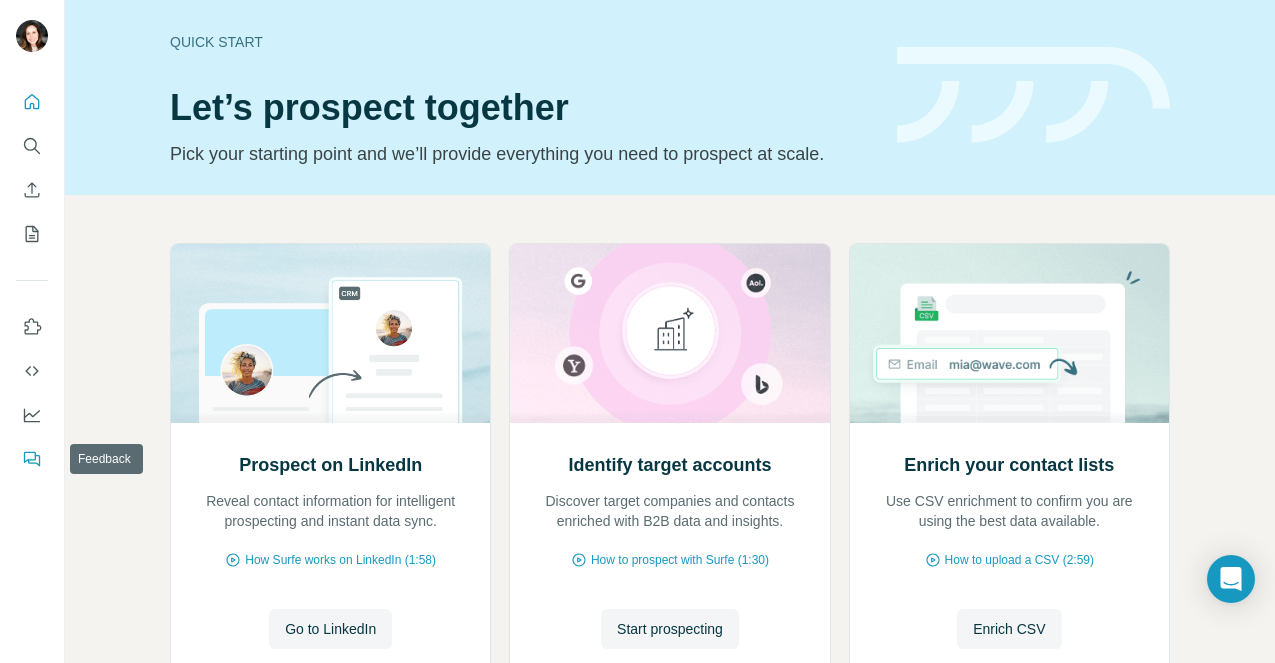 click 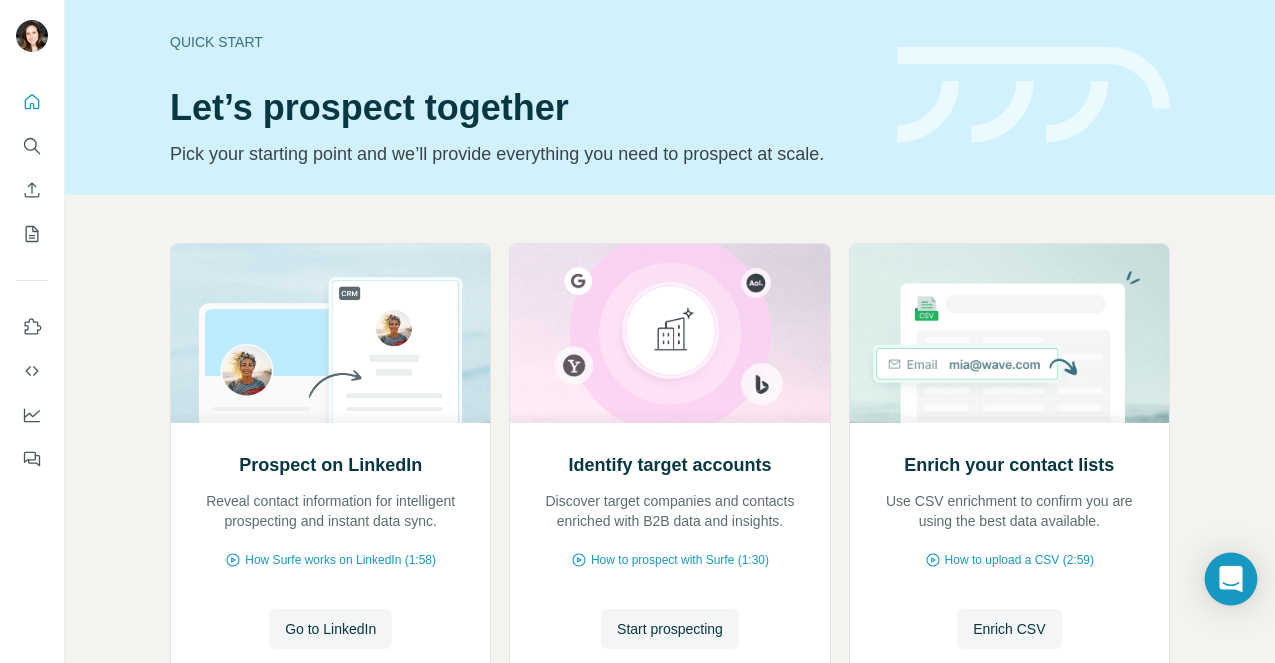 click 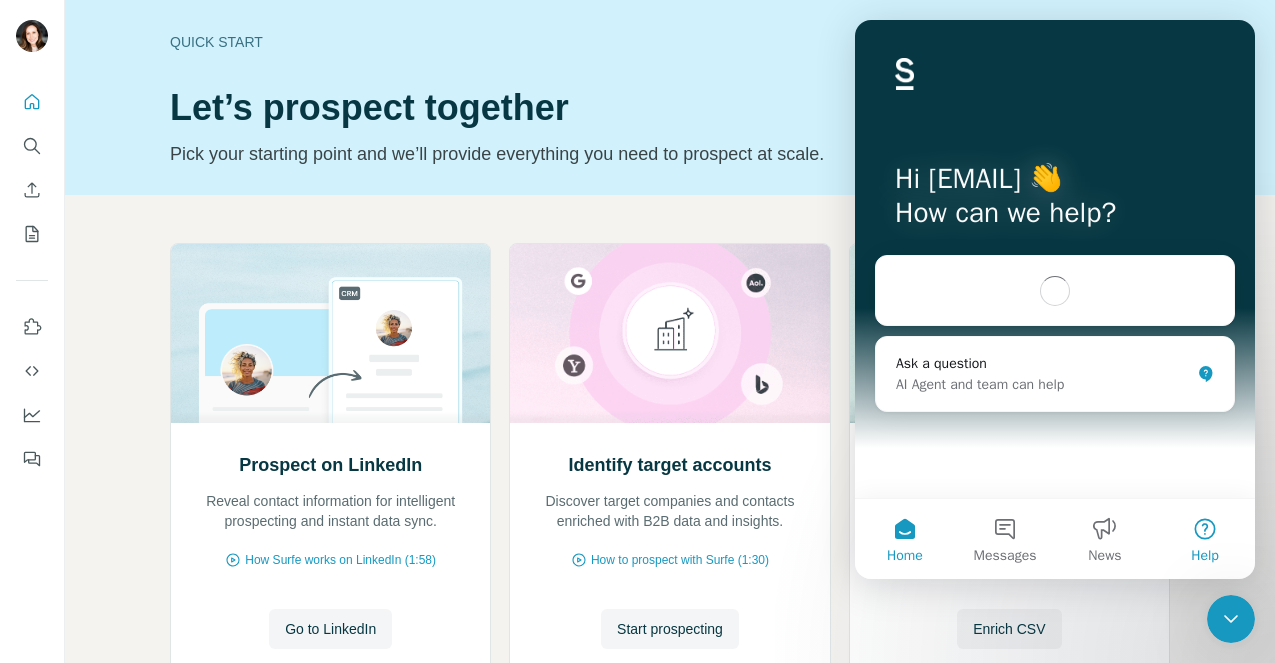 scroll, scrollTop: 0, scrollLeft: 0, axis: both 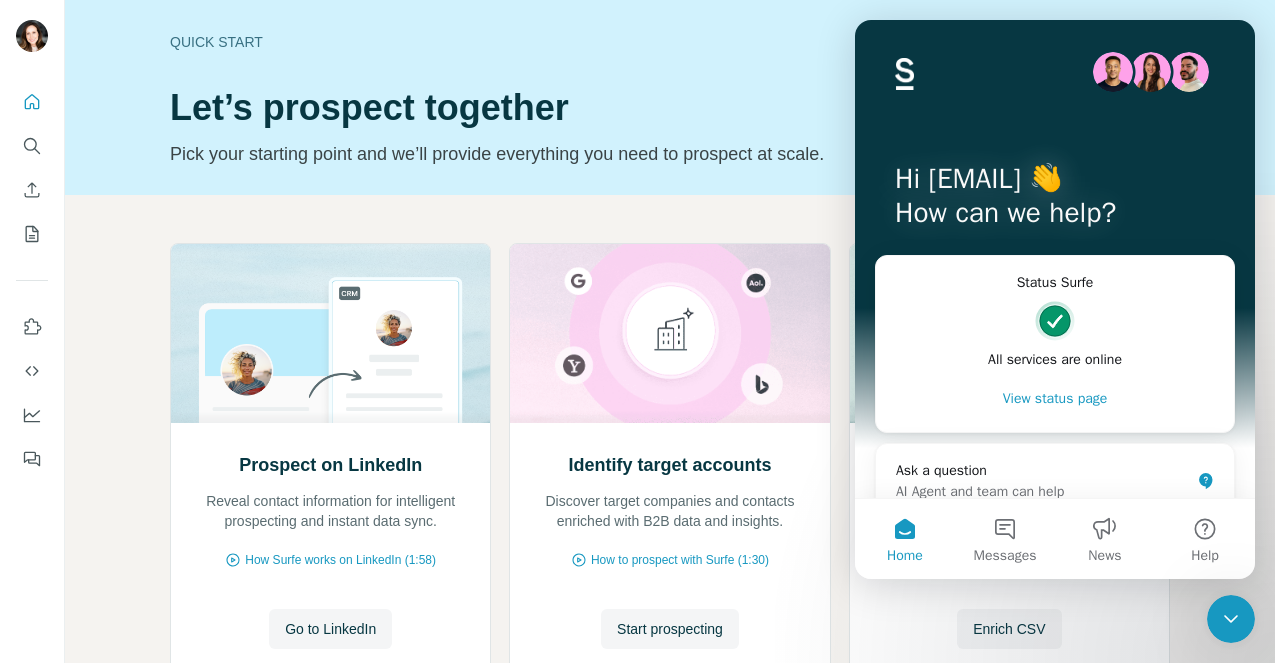 click on "Status Surfe All services are online View status page" at bounding box center (1055, 345) 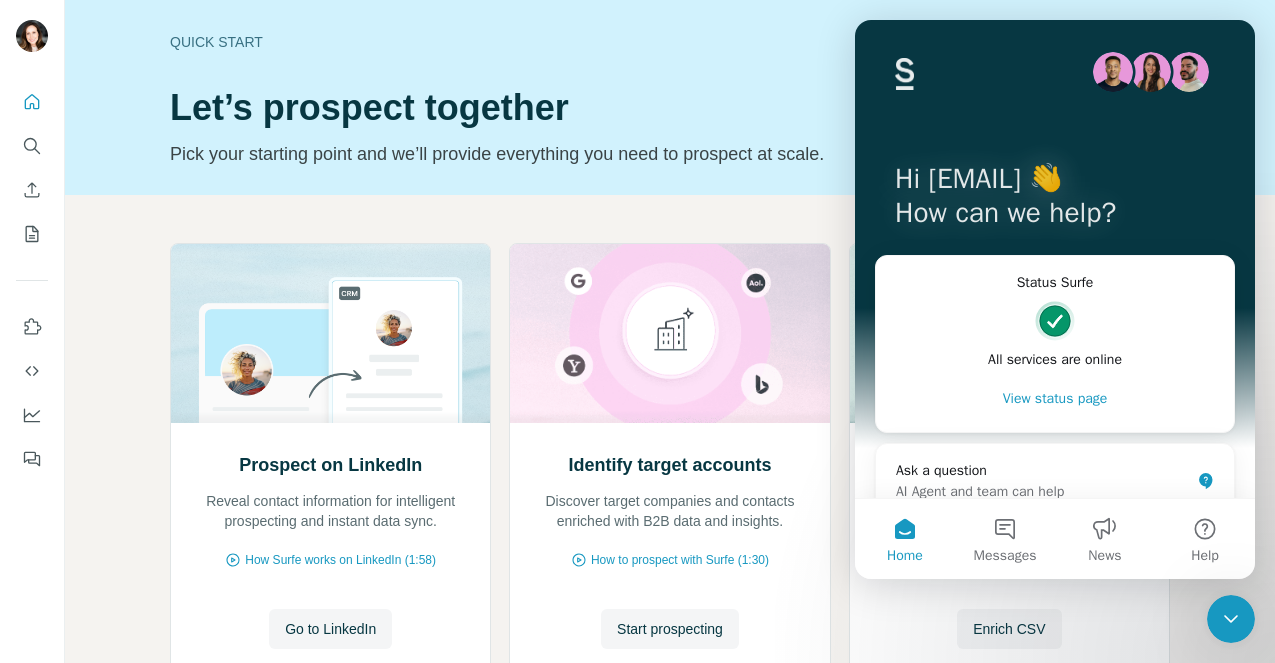 scroll, scrollTop: 99, scrollLeft: 0, axis: vertical 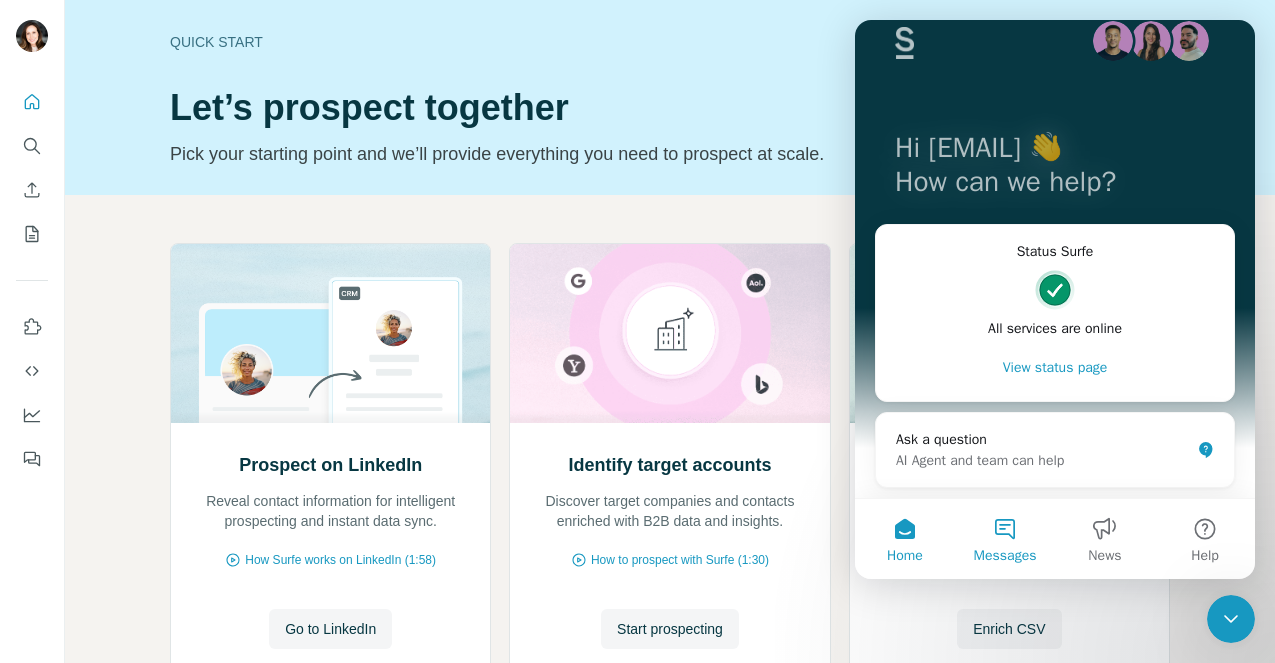 click on "Messages" at bounding box center (1005, 539) 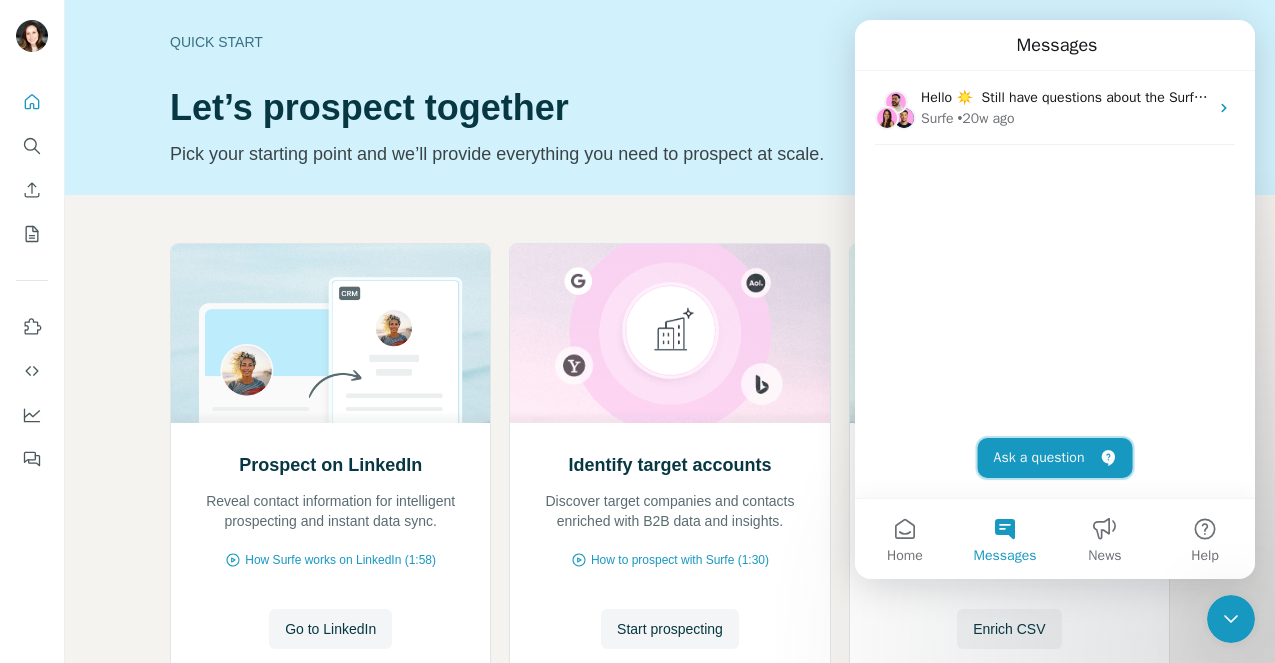 click on "Ask a question" at bounding box center [1055, 458] 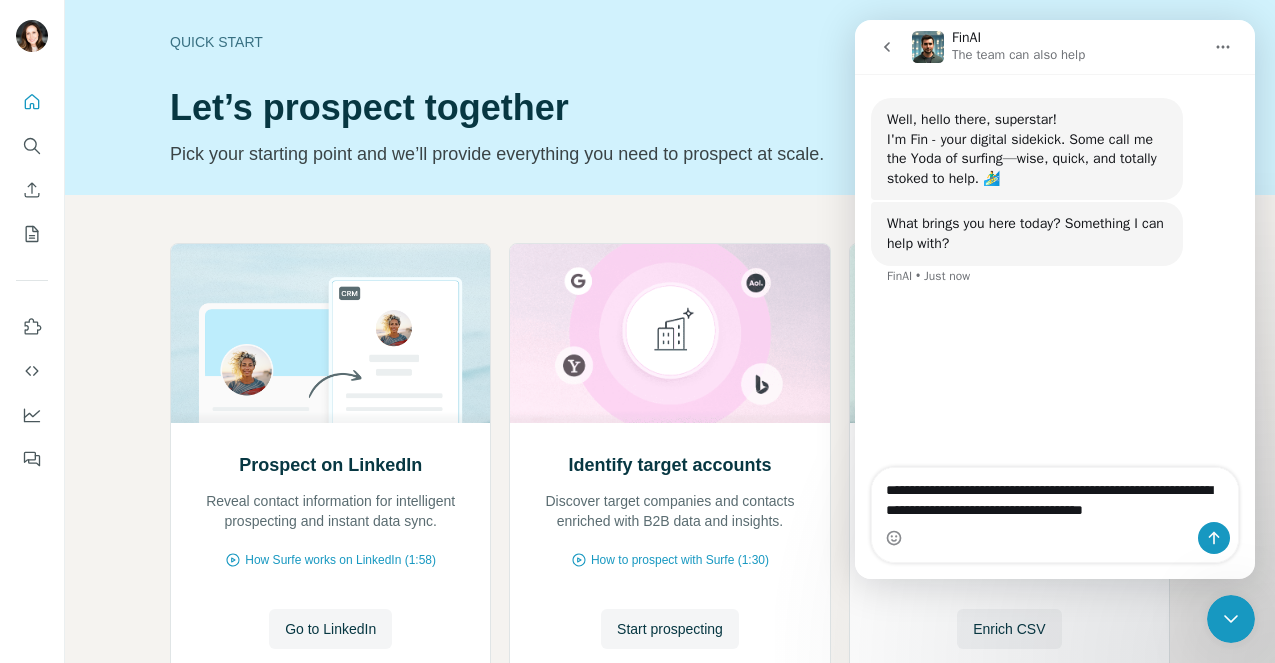 type on "**********" 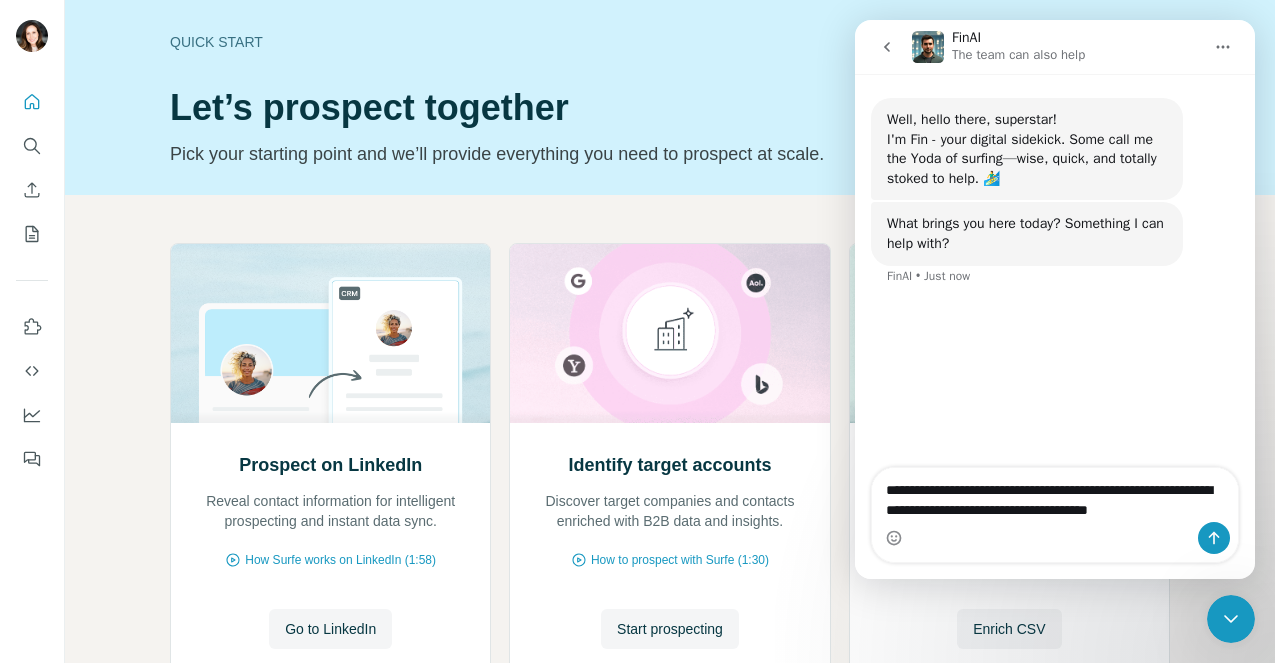 type 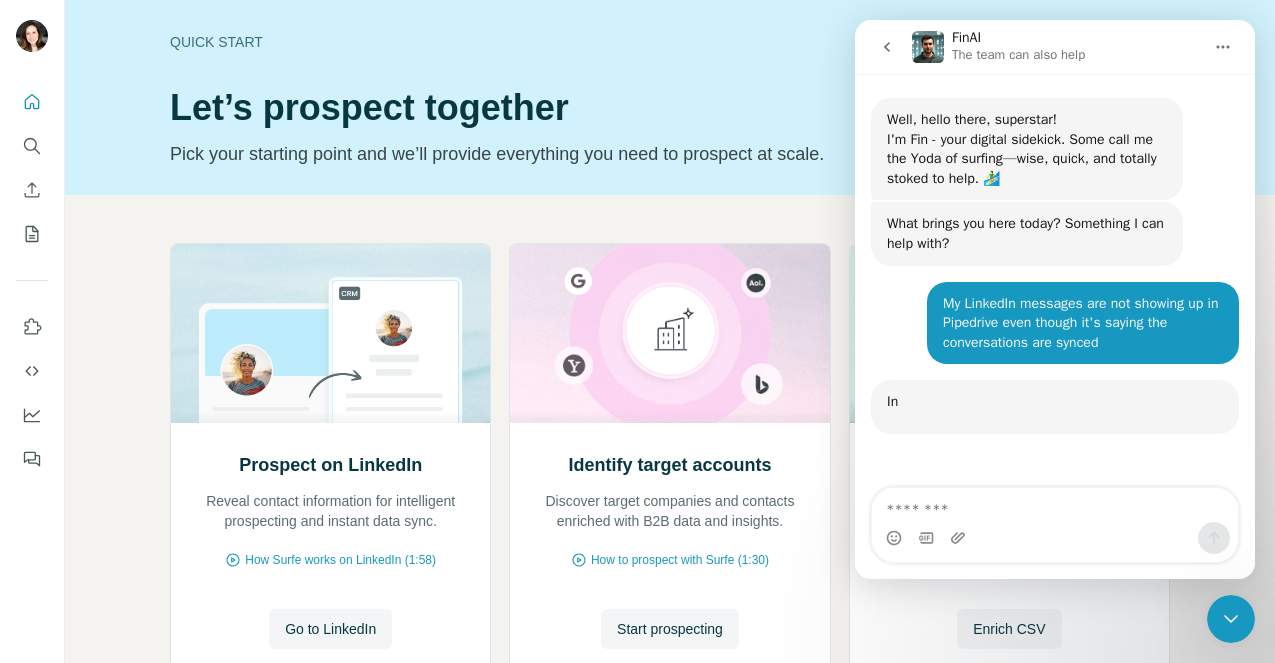 scroll, scrollTop: 3, scrollLeft: 0, axis: vertical 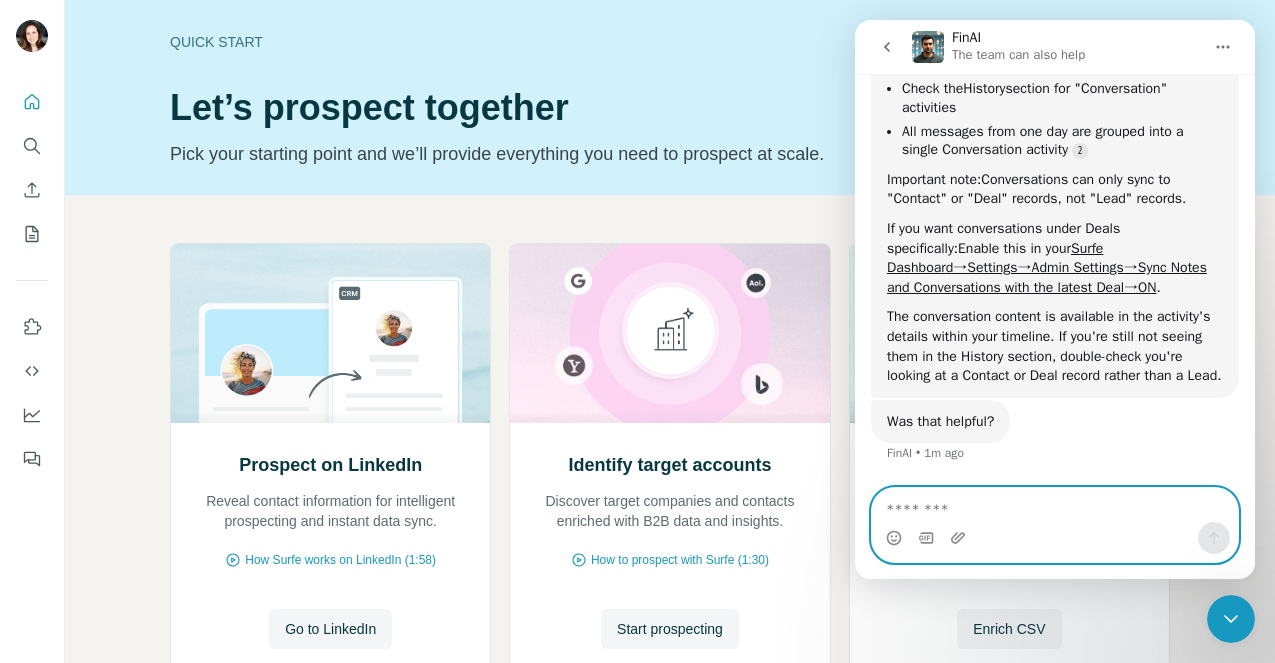 click at bounding box center [1055, 505] 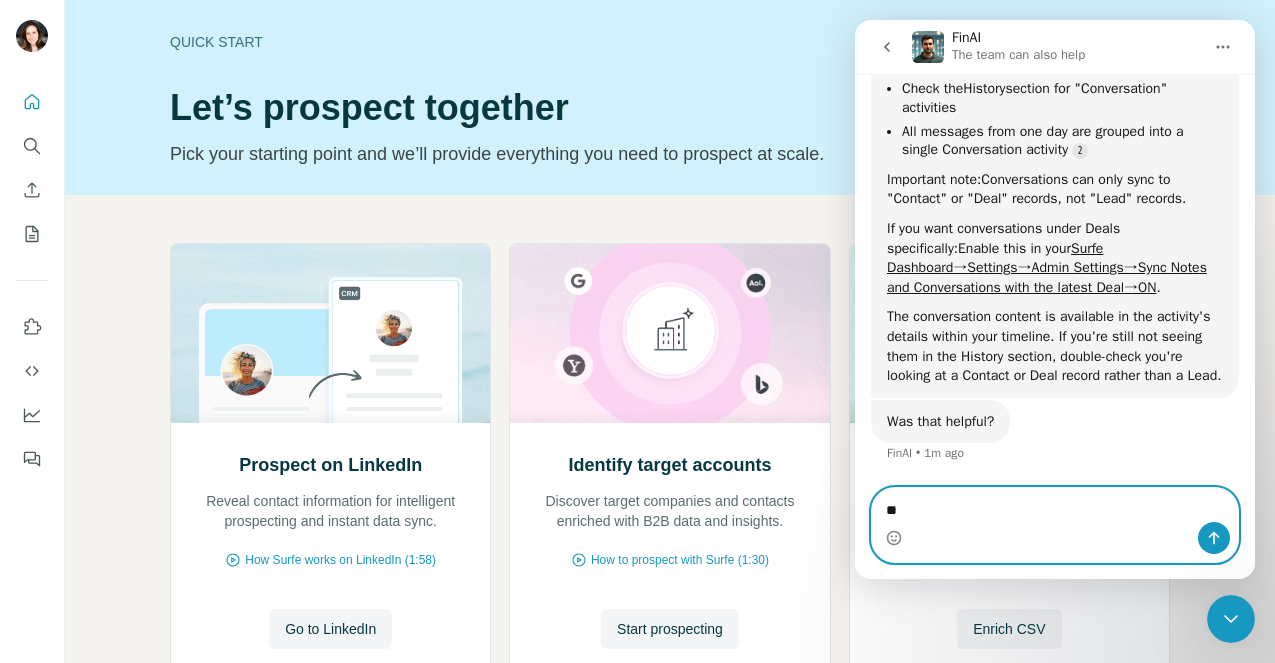 type on "*" 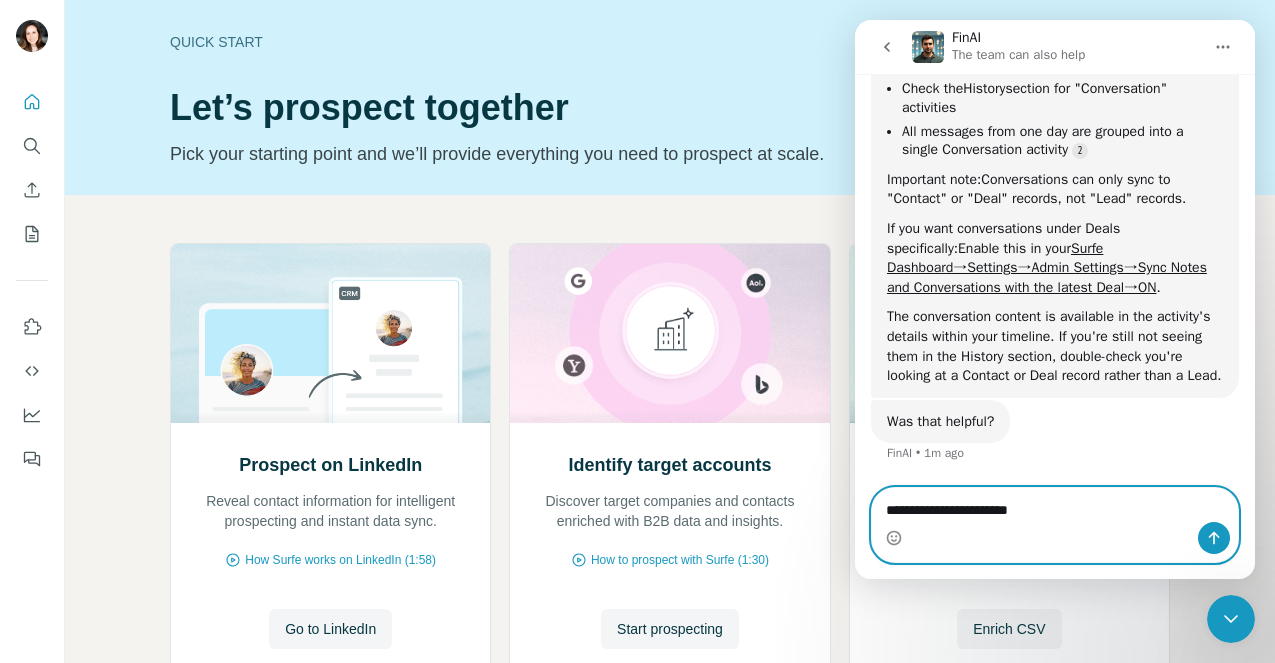 type on "**********" 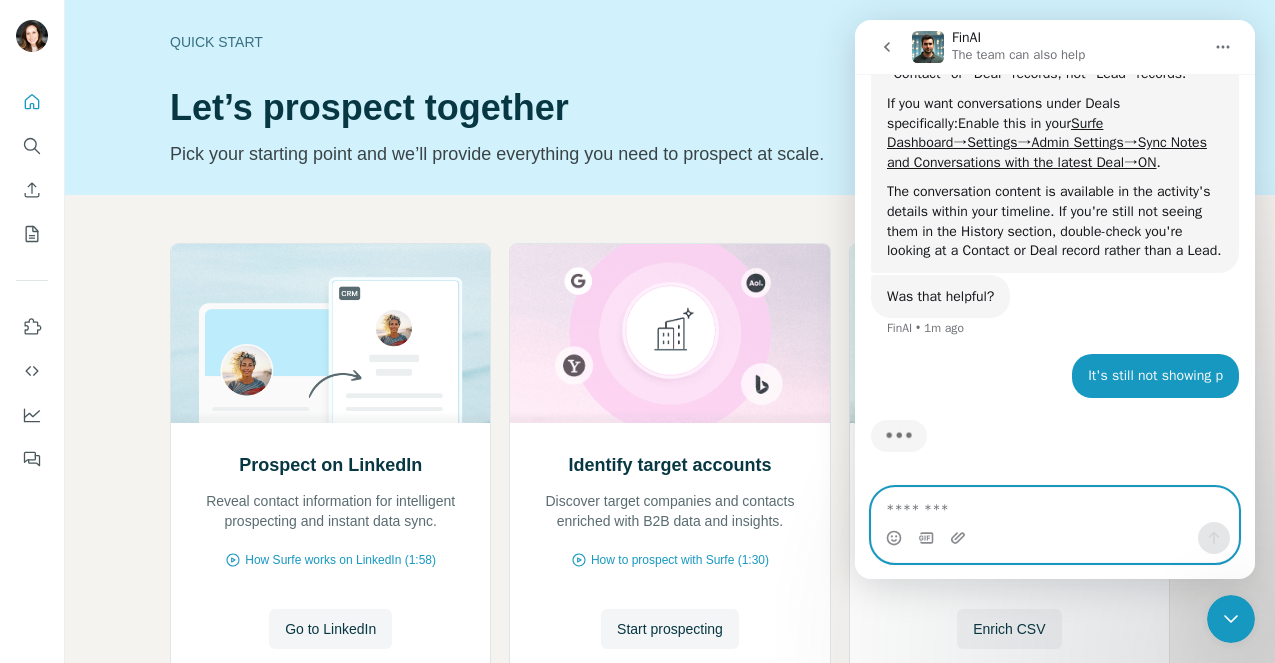 scroll, scrollTop: 575, scrollLeft: 0, axis: vertical 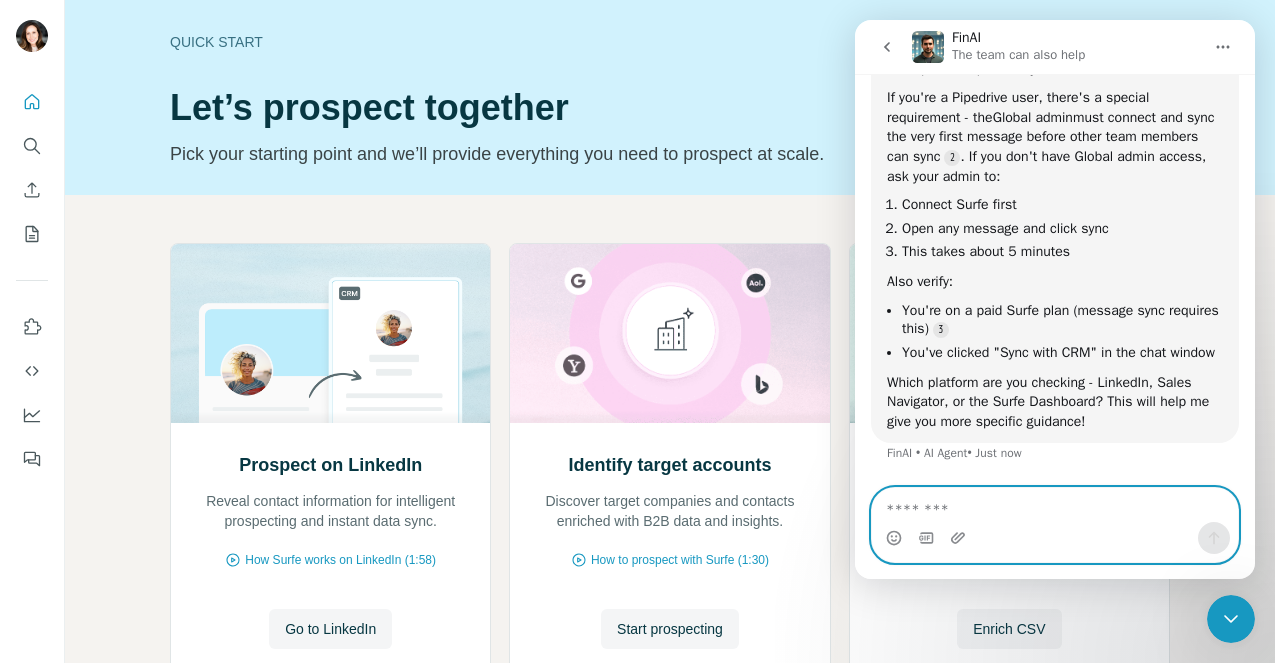 click at bounding box center [1055, 505] 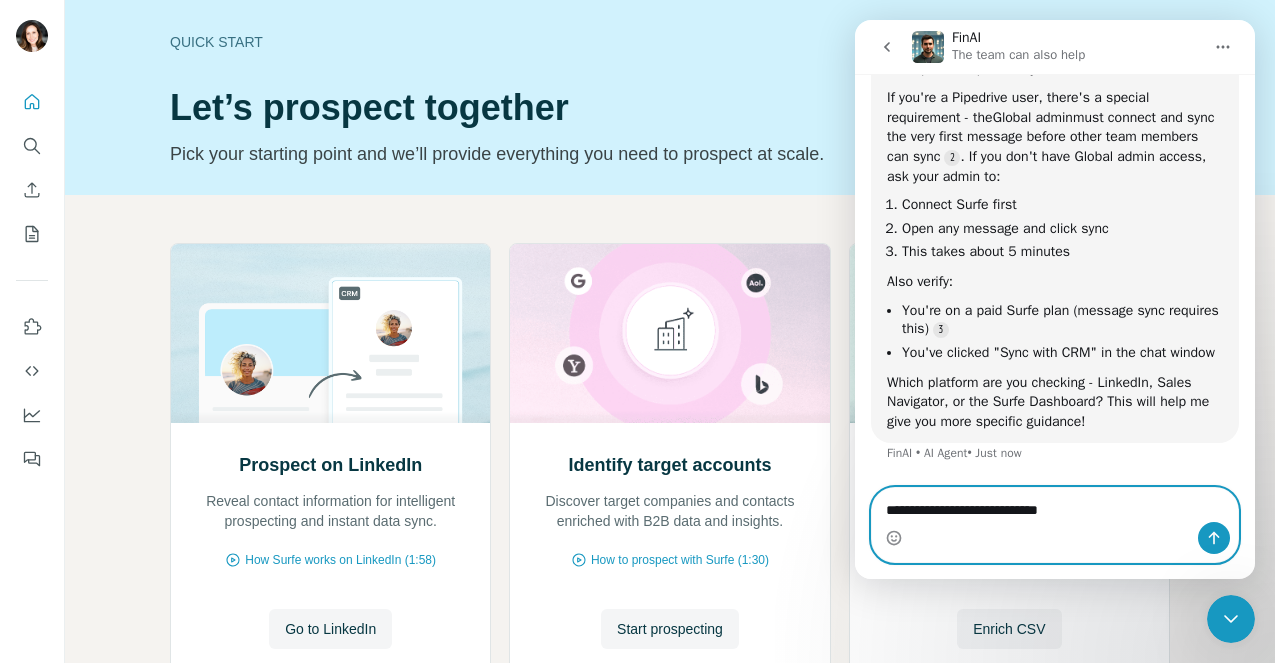 type on "**********" 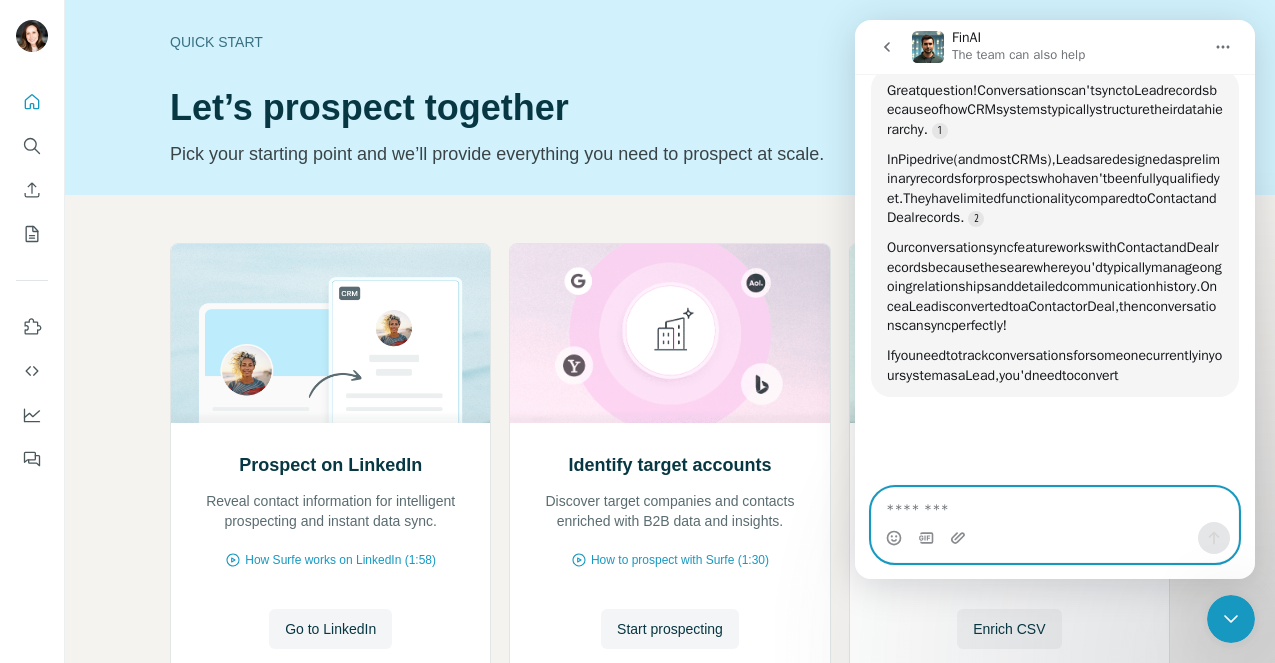 scroll, scrollTop: 1583, scrollLeft: 0, axis: vertical 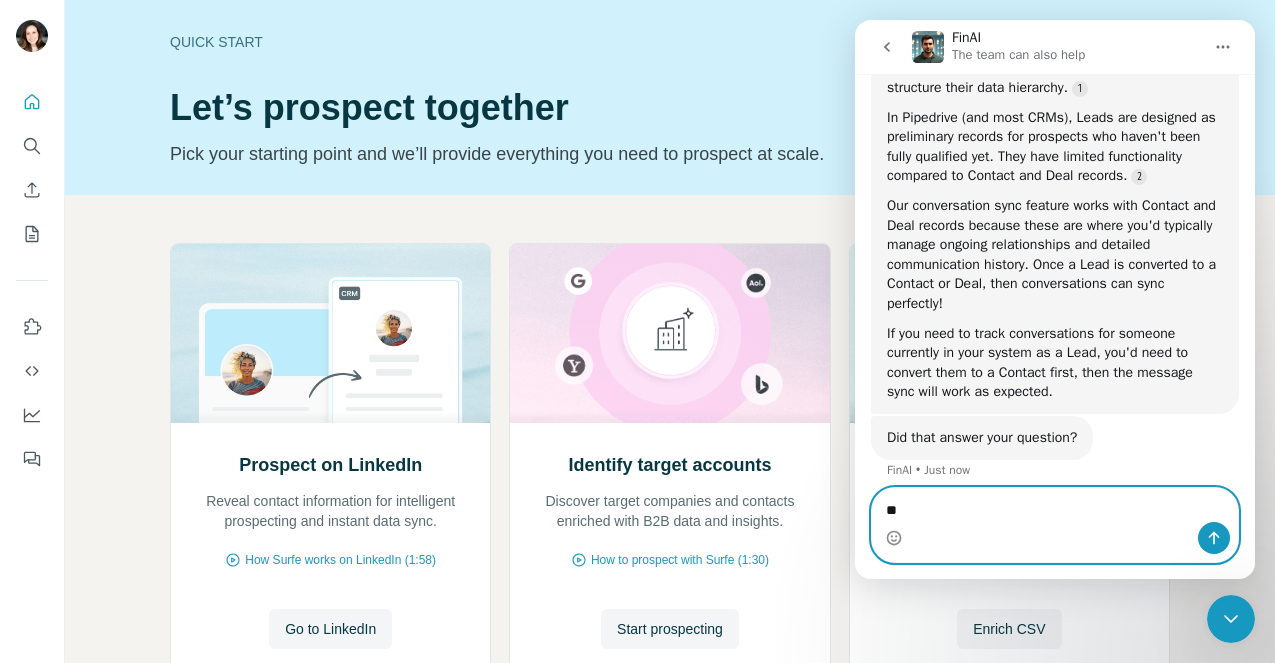type on "*" 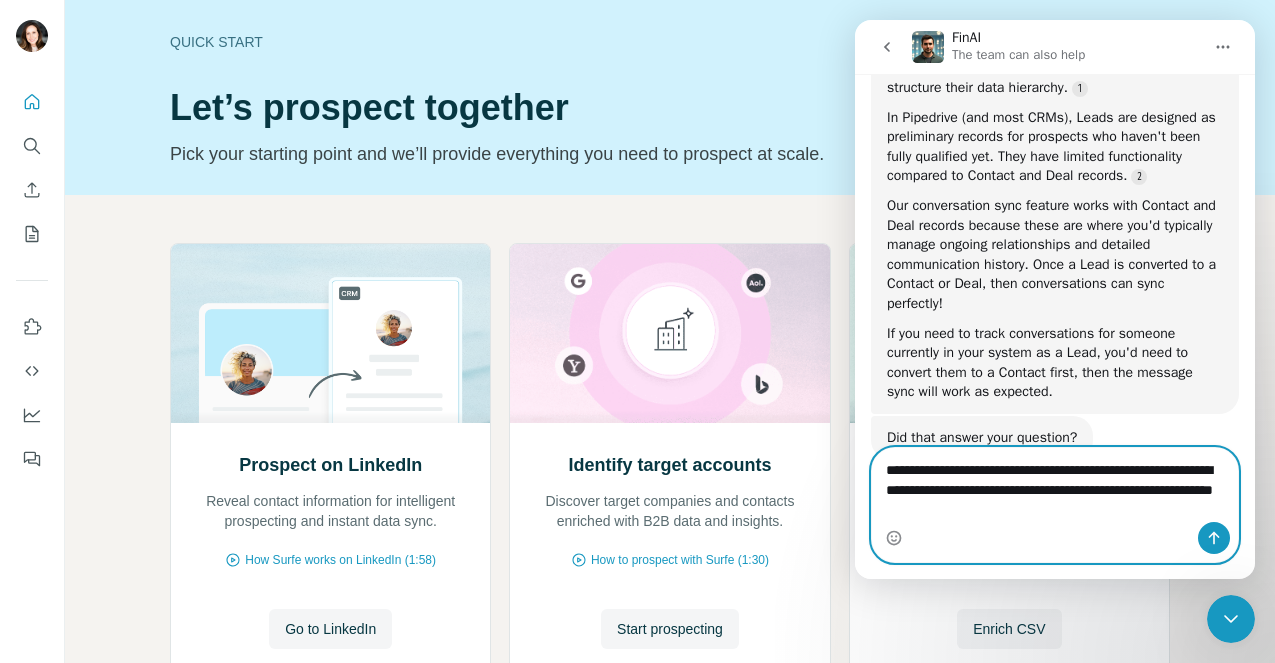 type on "**********" 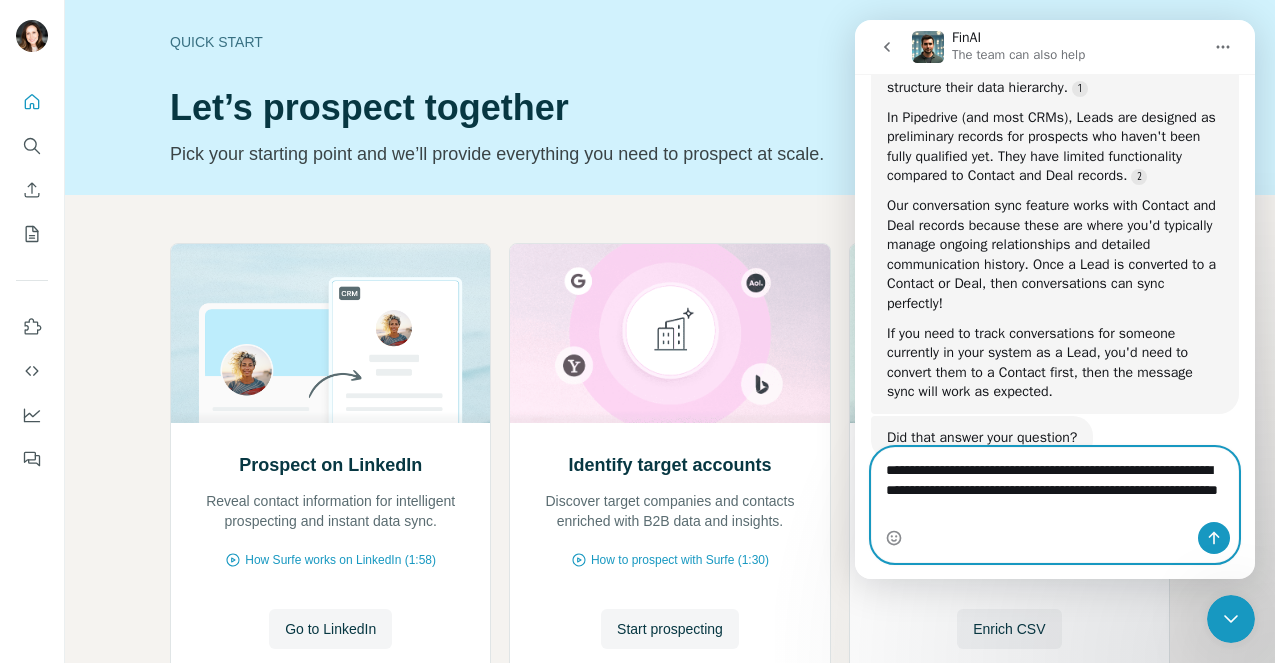 type 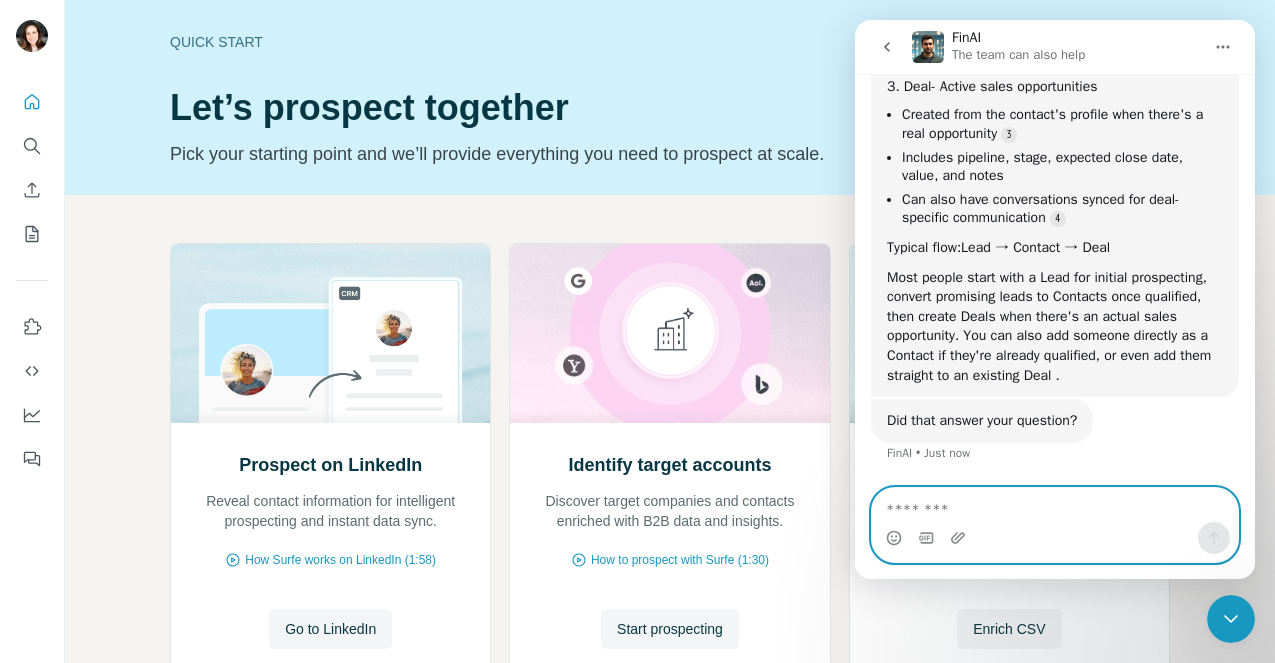 scroll, scrollTop: 2573, scrollLeft: 0, axis: vertical 